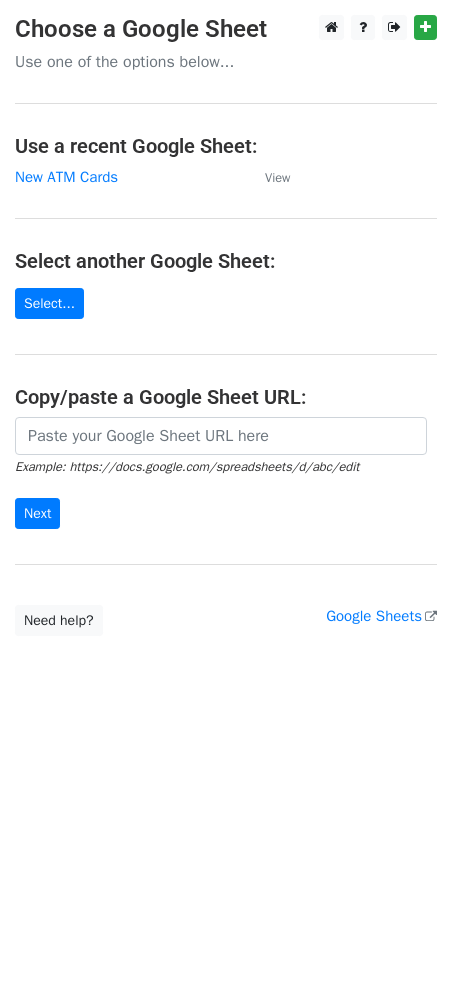 scroll, scrollTop: 0, scrollLeft: 0, axis: both 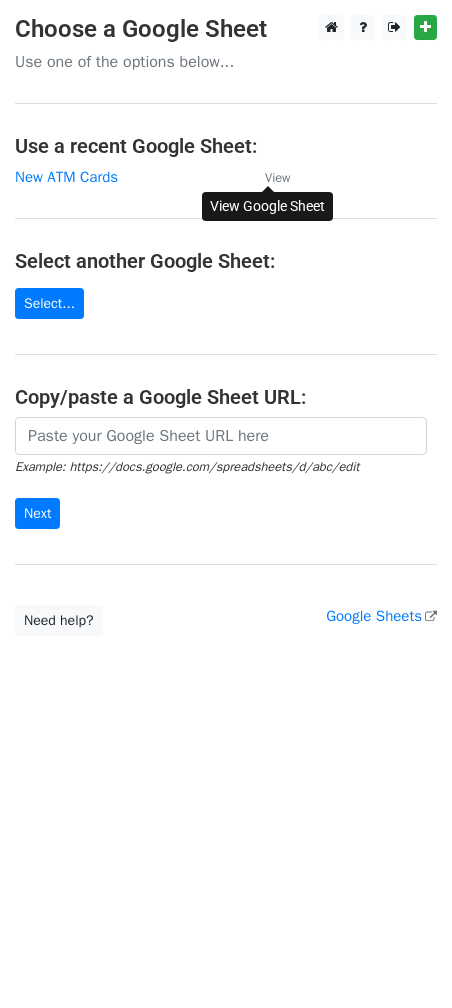 click on "View" at bounding box center [277, 178] 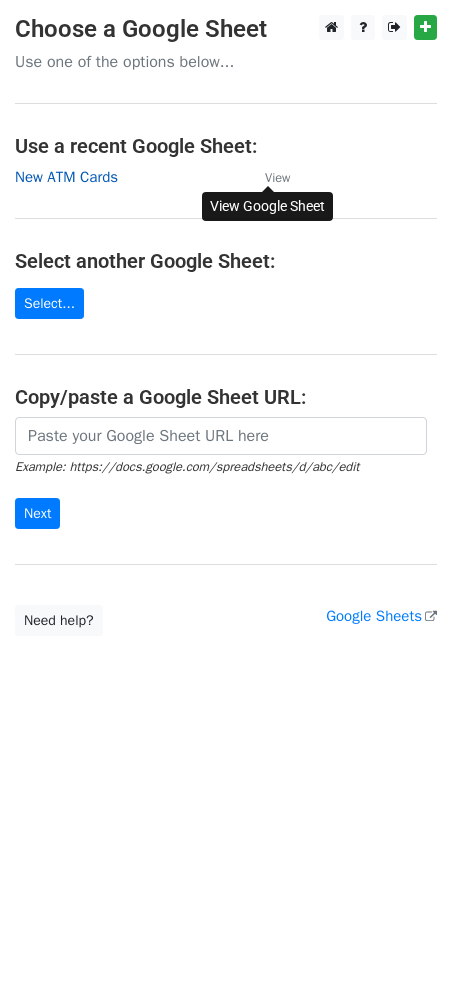 click on "New ATM Cards" at bounding box center (66, 177) 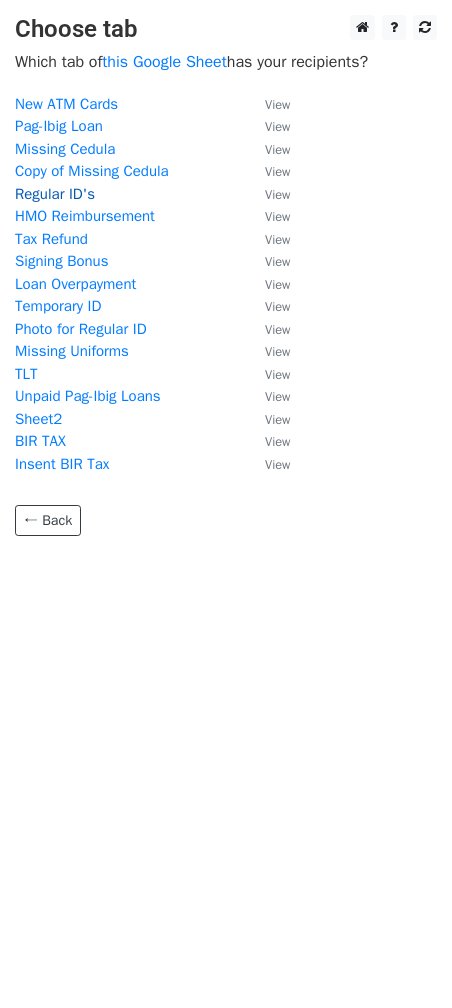 scroll, scrollTop: 0, scrollLeft: 0, axis: both 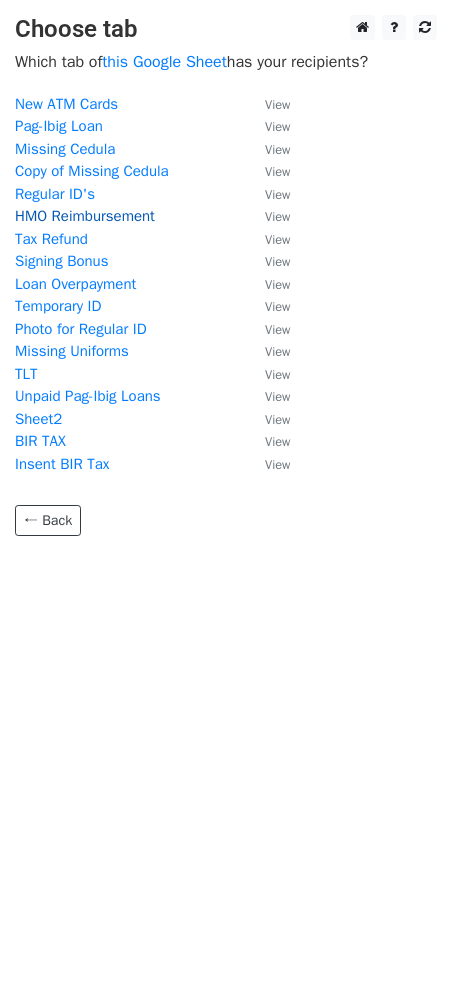 click on "HMO Reimbursement" at bounding box center (85, 216) 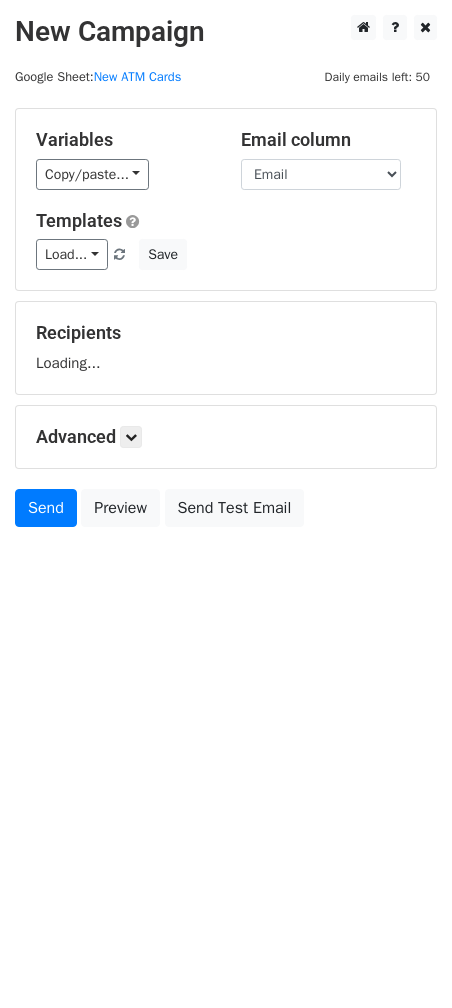 scroll, scrollTop: 0, scrollLeft: 0, axis: both 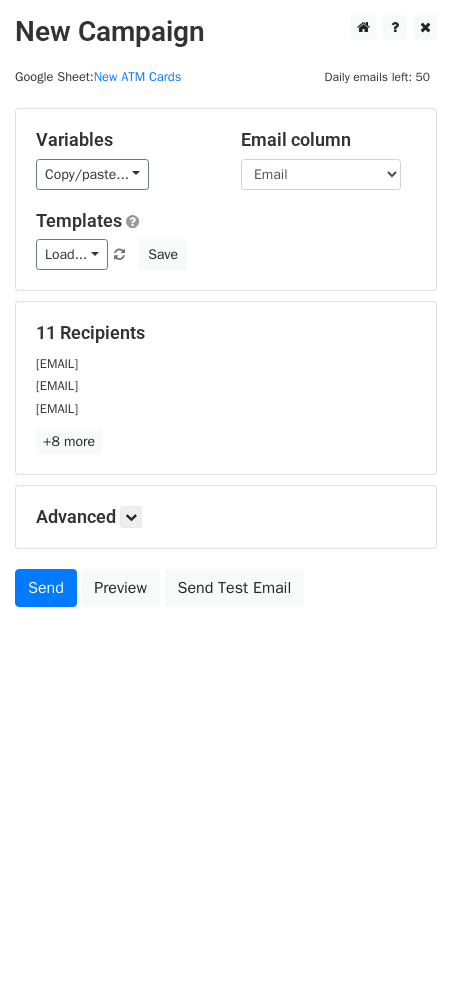 click on "New Campaign
Daily emails left: 50
Google Sheet:
New ATM Cards
Variables
Copy/paste...
{{Name}}
{{Email}}
{{Status}}
{{Account}}
{{HMO REIMBURSEMENT - Augus...
{{Hi, {{Name}}
Account: {{...
Email column
Name
Email
Status
Account
HMO REIMBURSEMENT - August 8, 2025
Hi, {{Name}}
Account: {{Account}}
Releasing of approved reimbursement will be tomorrow, Friday, August 8, 2025 from 8:30 AM - 5:00 PM. Bring a valid ID upon claiming.
If your status is "Pending", it means your reimbursement has been declined.
Please review the comments on your status and contact Miss Marjorie or Miss Blanch for further assistance.
Status: {{Status}}
Thank you.
Templates
Load...
No templates saved
Save
11 Recipients
princecromwell.maro@smilesondemand.com
leonora.sulieta@smilesondemand.com
+8 more" at bounding box center [226, 504] 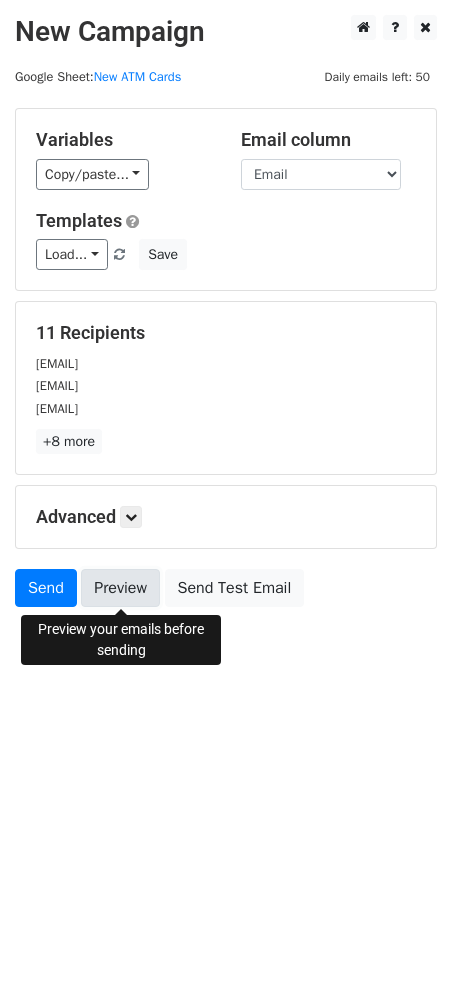 click on "Preview" 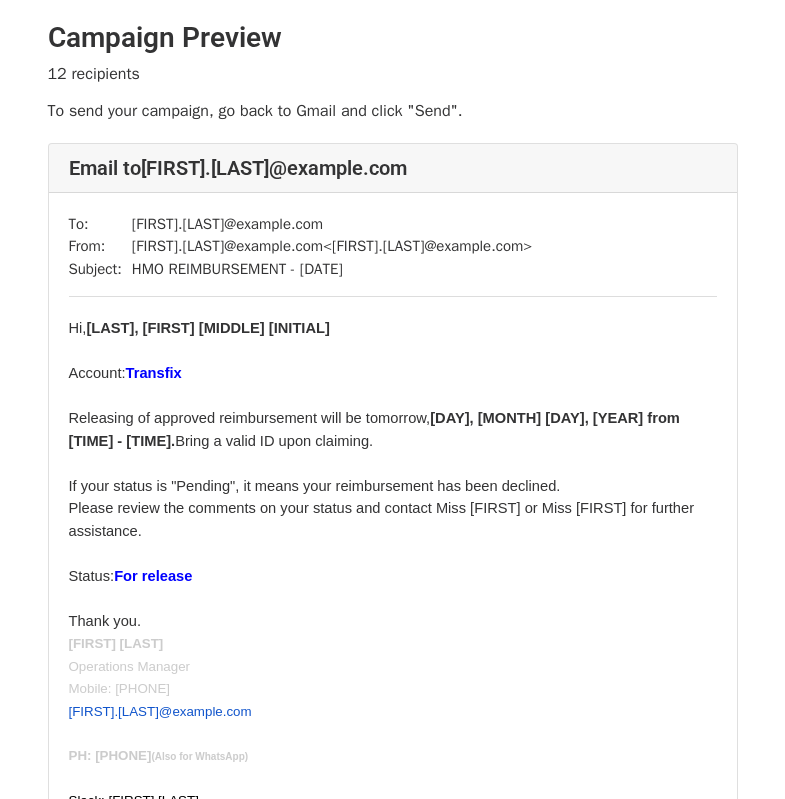 scroll, scrollTop: 0, scrollLeft: 0, axis: both 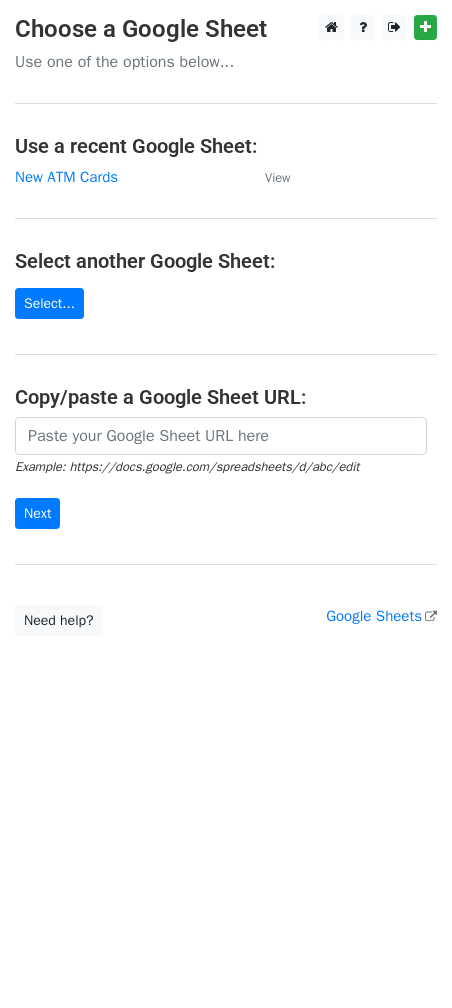 click on "New ATM Cards" at bounding box center [130, 177] 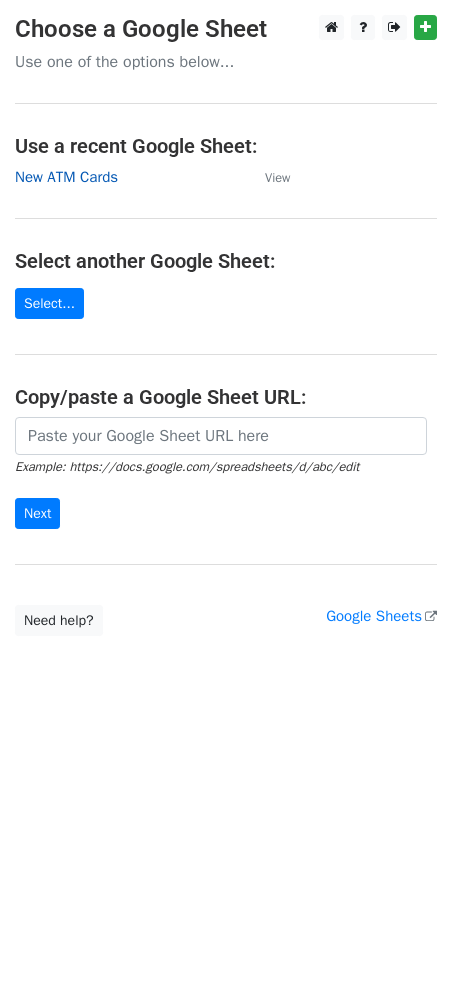 click on "New ATM Cards" at bounding box center (66, 177) 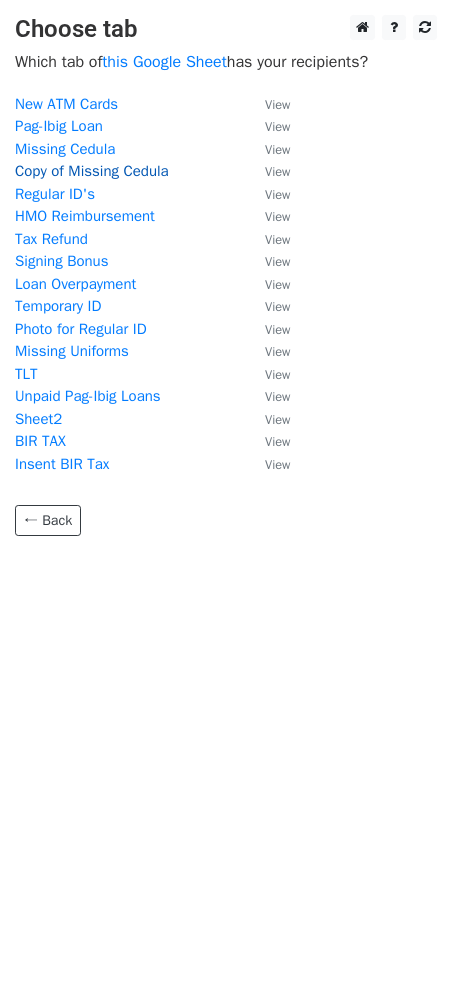 scroll, scrollTop: 0, scrollLeft: 0, axis: both 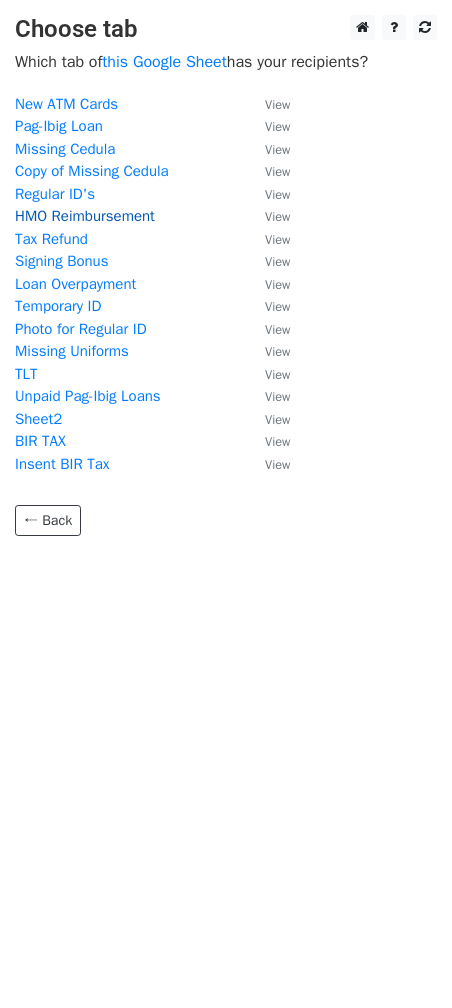 click on "HMO Reimbursement" at bounding box center [85, 216] 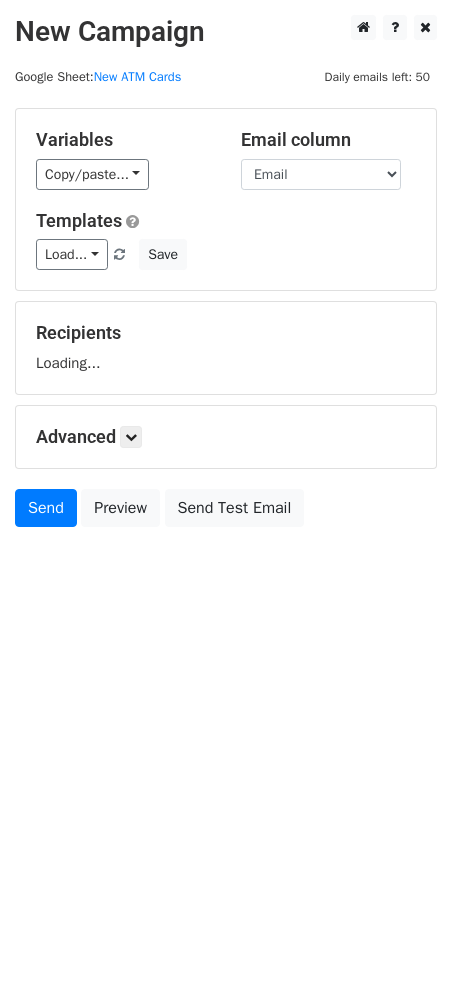 scroll, scrollTop: 0, scrollLeft: 0, axis: both 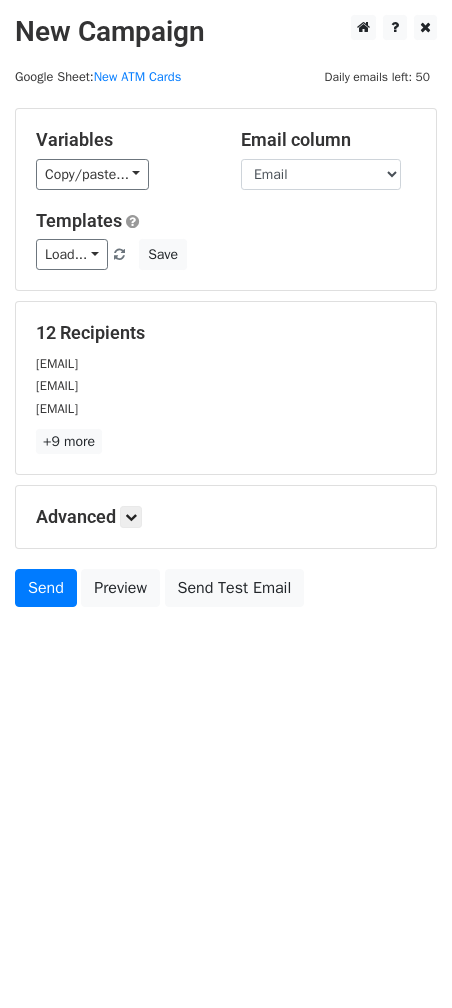 click on "New Campaign
Daily emails left: 50
Google Sheet:
New ATM Cards
Variables
Copy/paste...
{{Name}}
{{Email}}
{{Status}}
{{Account}}
{{HMO REIMBURSEMENT - Augus...
{{Hi, {{Name}}
Account: {{Account}}
Releasing of approved reimbursement will be tomorrow, Friday, [DATE] from 8:30 AM - 5:00 PM. Bring a valid ID upon claiming.
If your status is "Pending", it means your reimbursement has been declined.
Please review the comments on your status and contact Miss [LAST] or Miss [LAST] for further assistance.
Status: {{Status}}
Thank you.
Templates
Load...
No templates saved
Save
12 Recipients
[EMAIL]
[EMAIL]
+9 more" at bounding box center (226, 504) 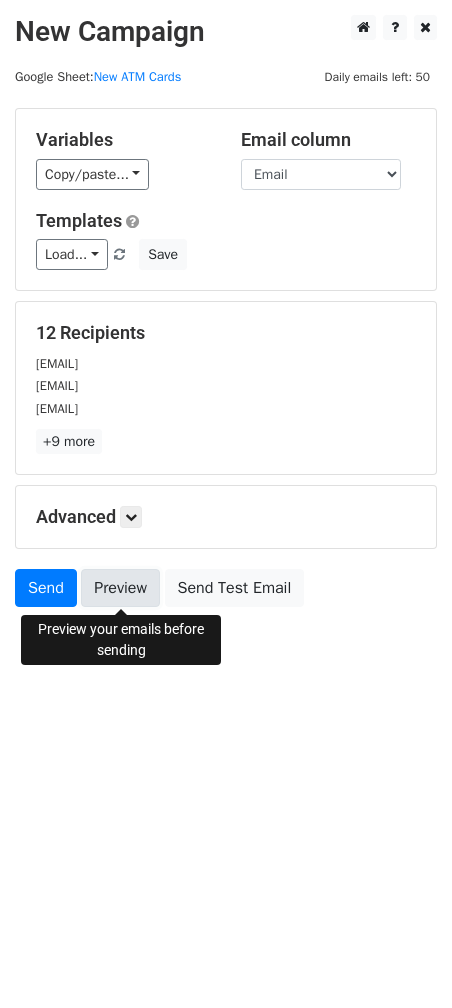 click on "Preview" 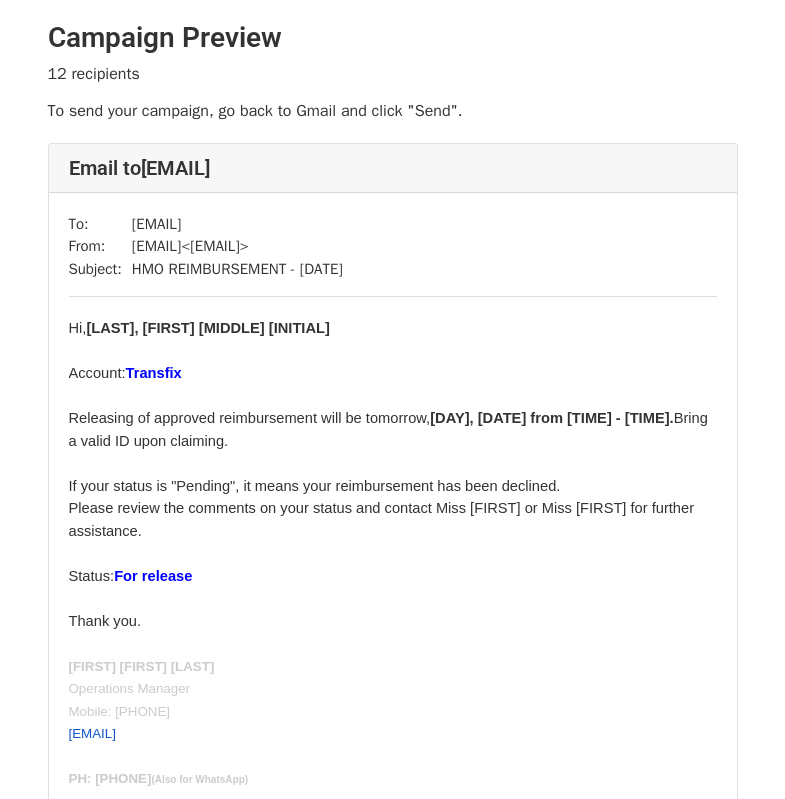 scroll, scrollTop: 0, scrollLeft: 0, axis: both 